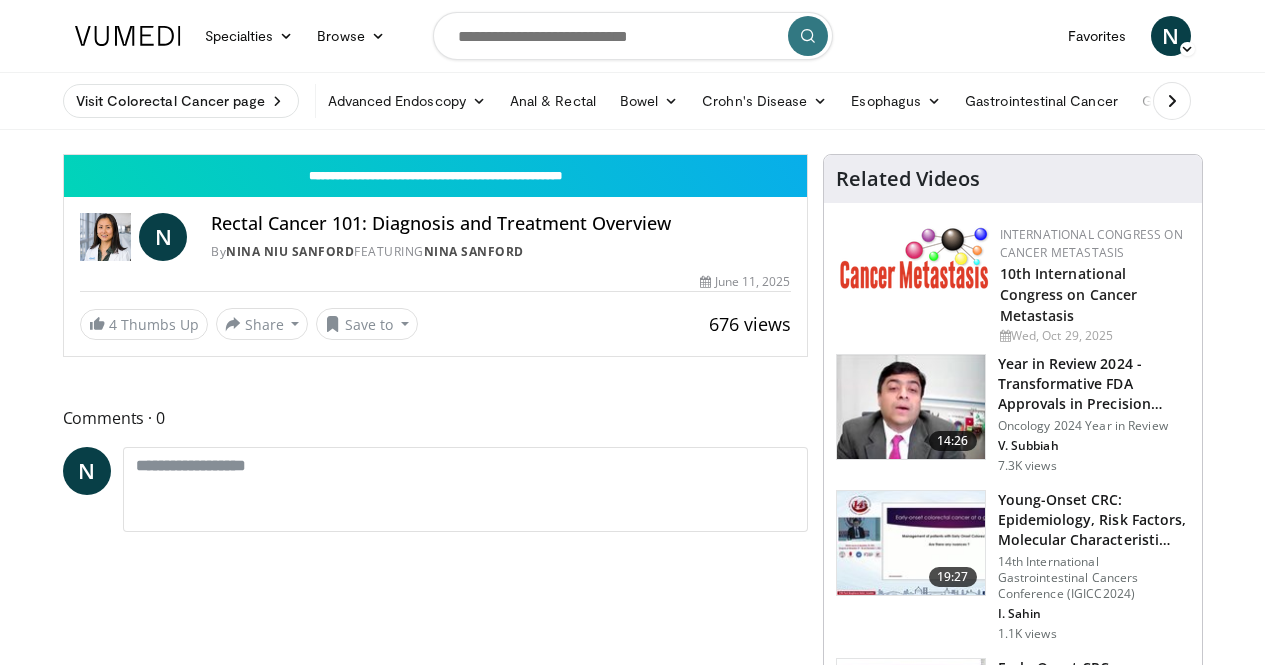 scroll, scrollTop: 0, scrollLeft: 0, axis: both 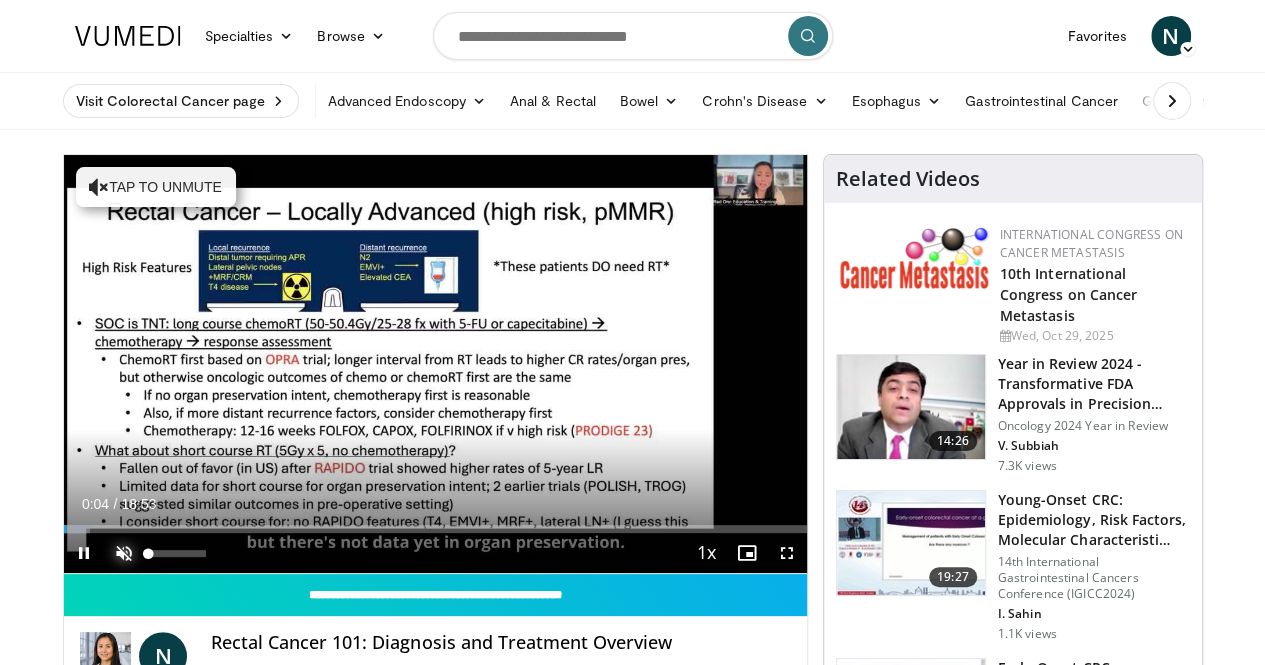 click at bounding box center (124, 553) 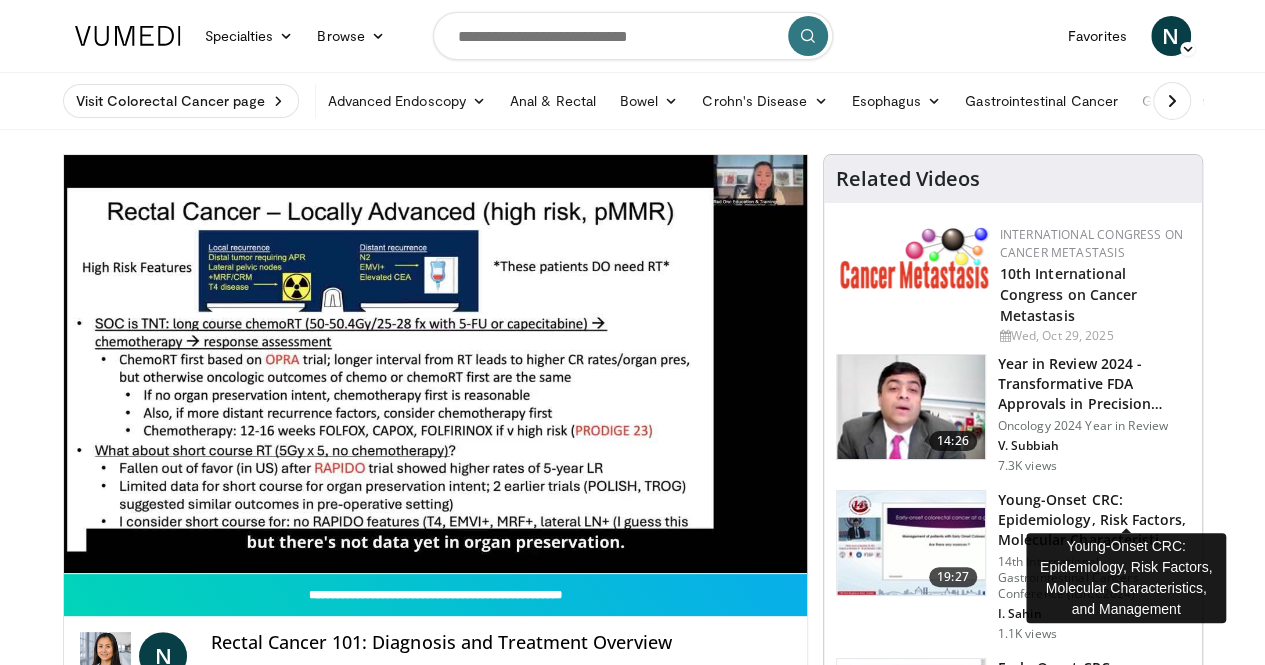 click on "Young-Onset CRC: Epidemiology, Risk Factors, Molecular Characteristi…" at bounding box center (1094, 520) 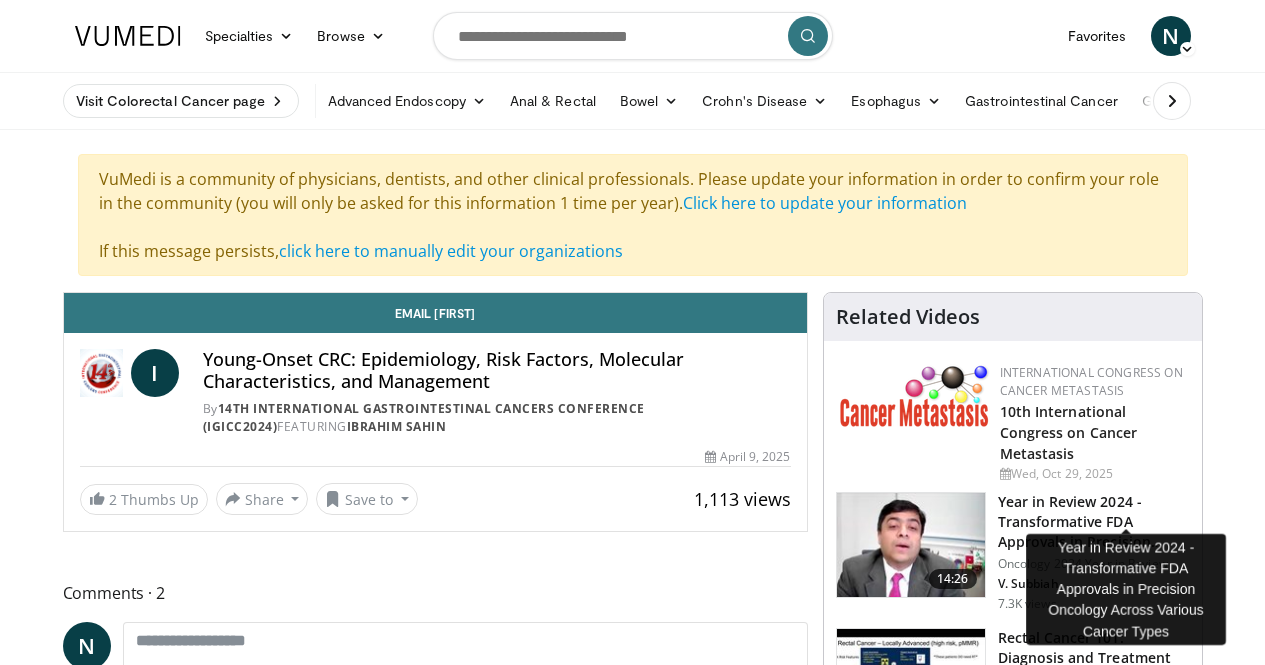 scroll, scrollTop: 0, scrollLeft: 0, axis: both 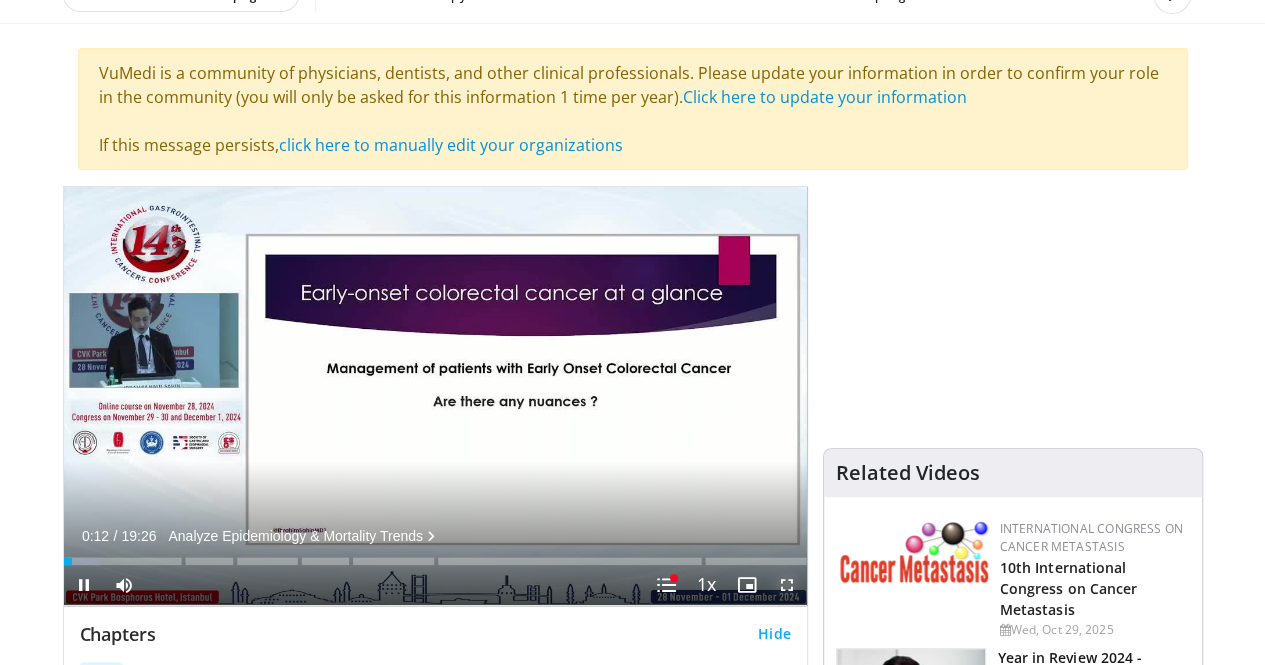 click at bounding box center (787, 585) 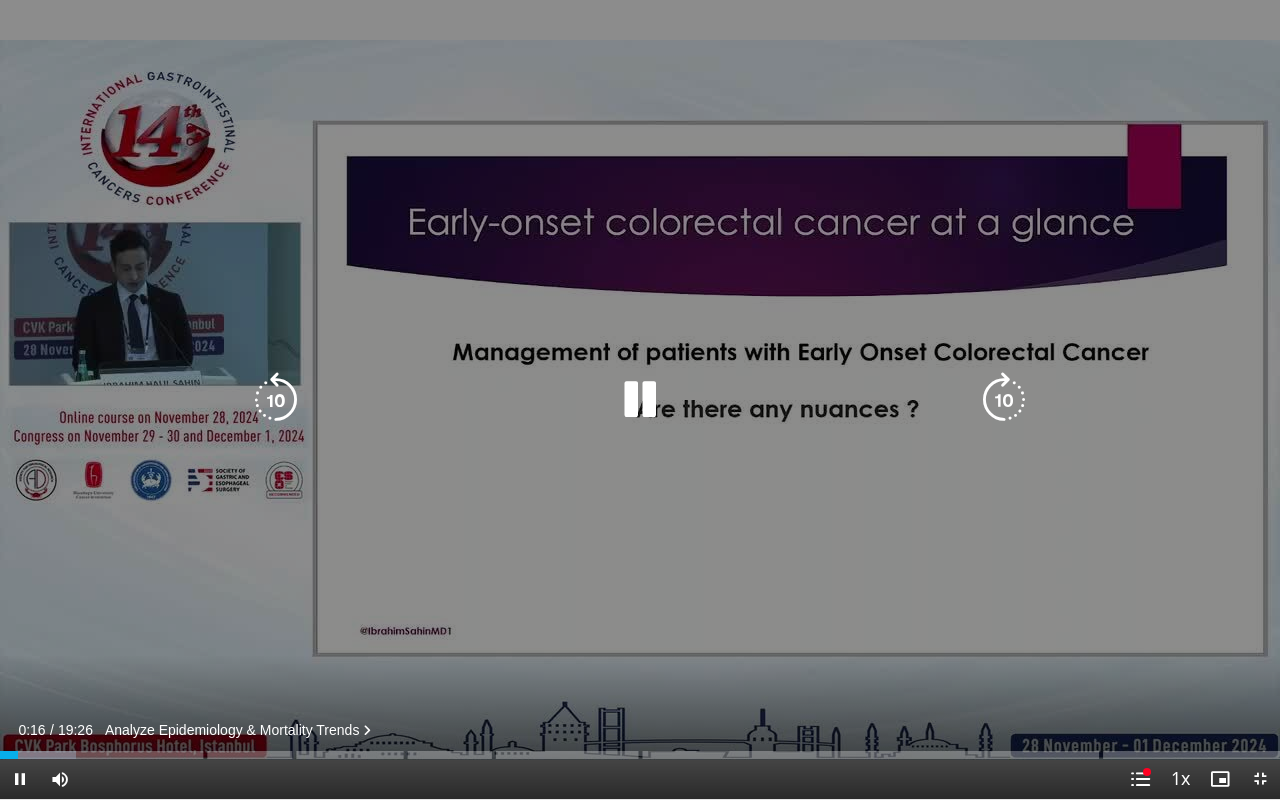 click on "10 seconds
Tap to unmute" at bounding box center (640, 399) 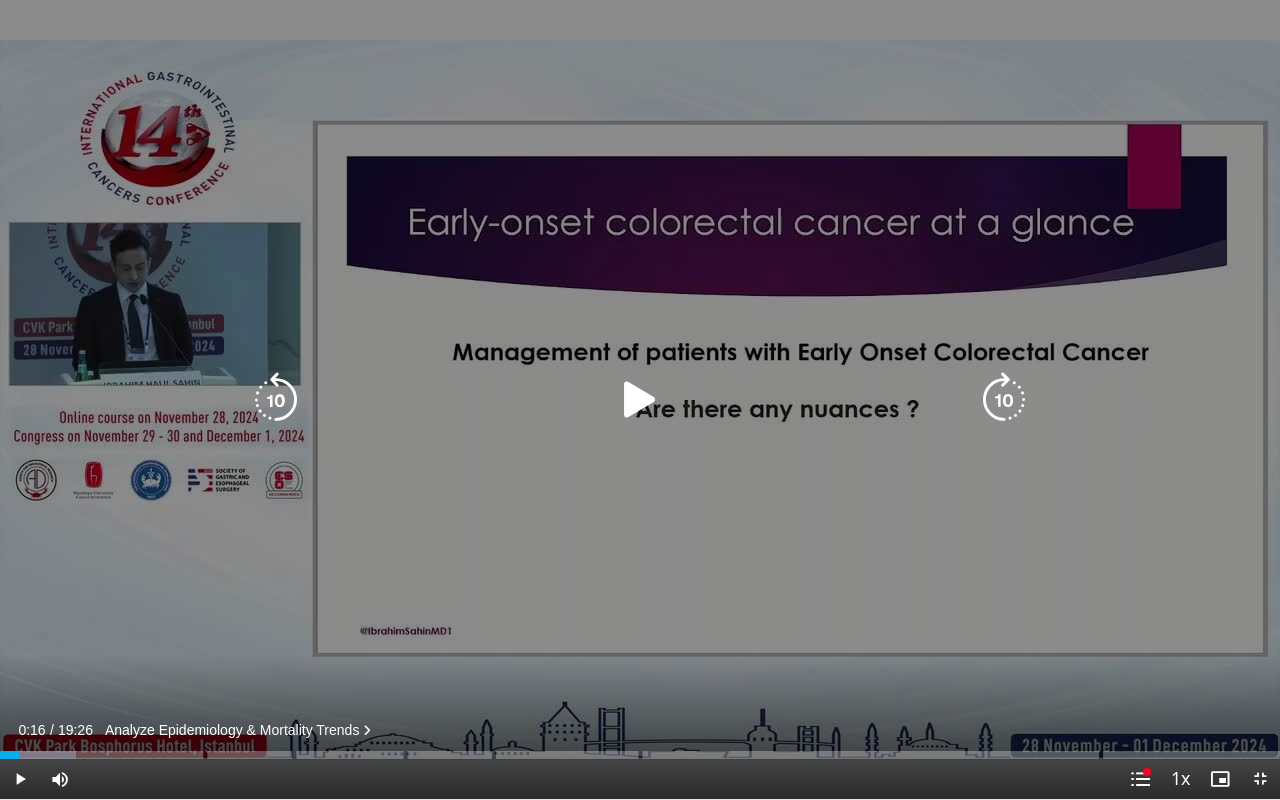 click at bounding box center [640, 400] 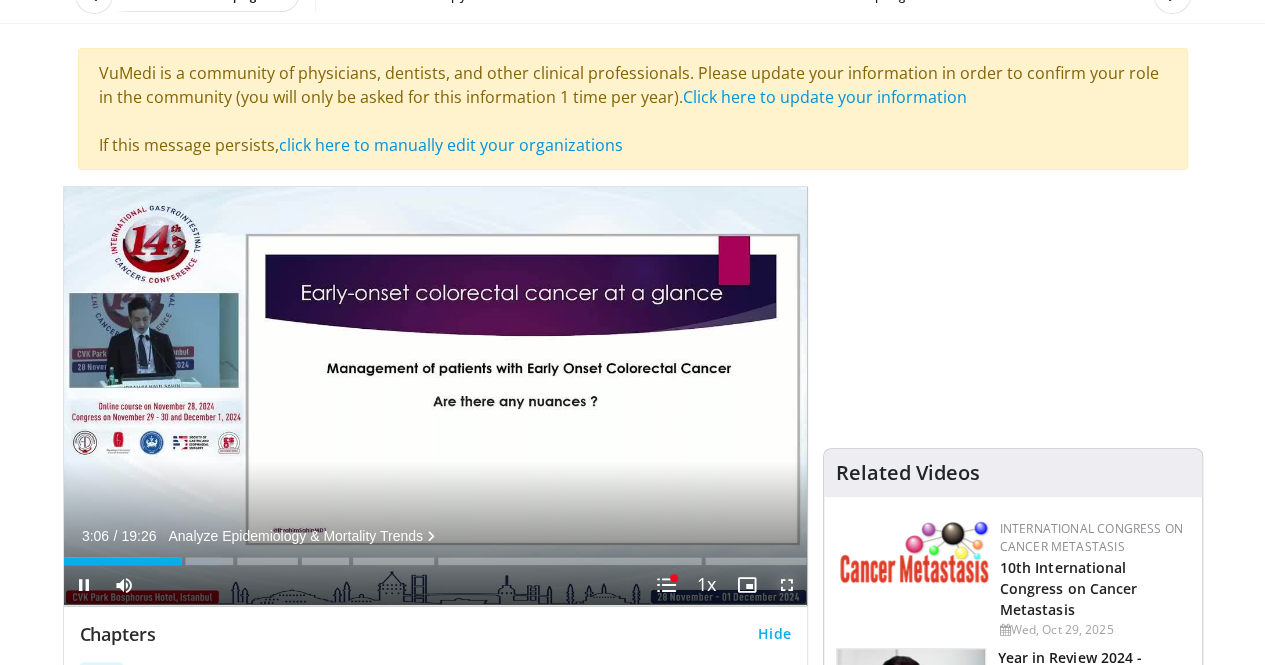 click at bounding box center (787, 585) 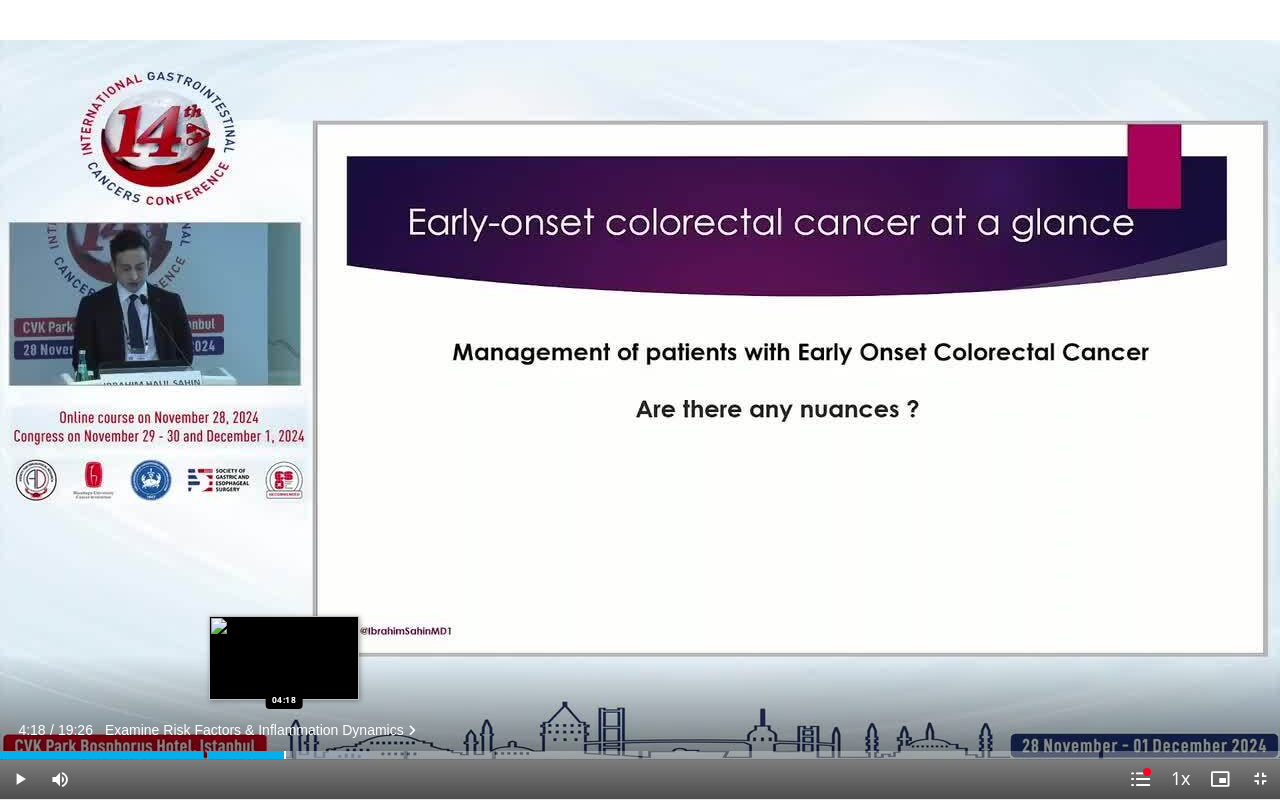 click on "Loaded :  28.92% 04:31" at bounding box center [640, 755] 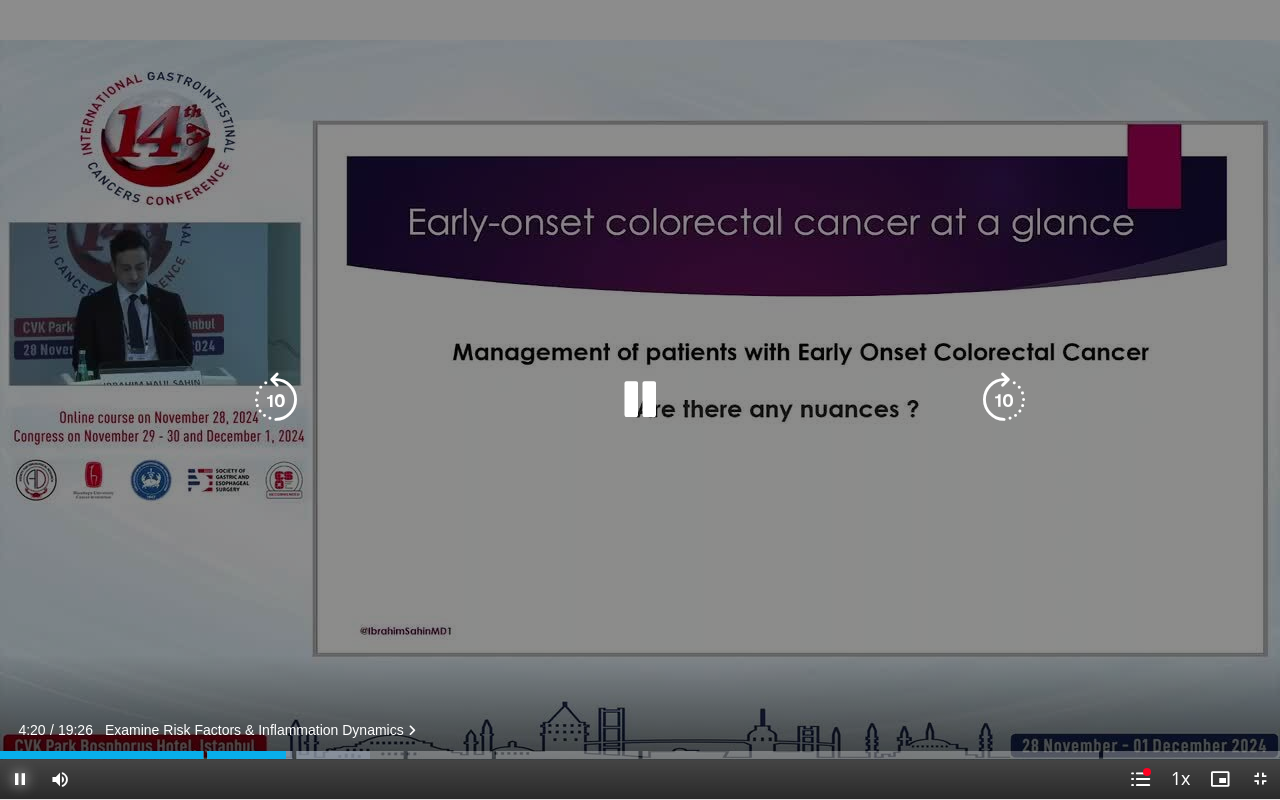 click at bounding box center (20, 779) 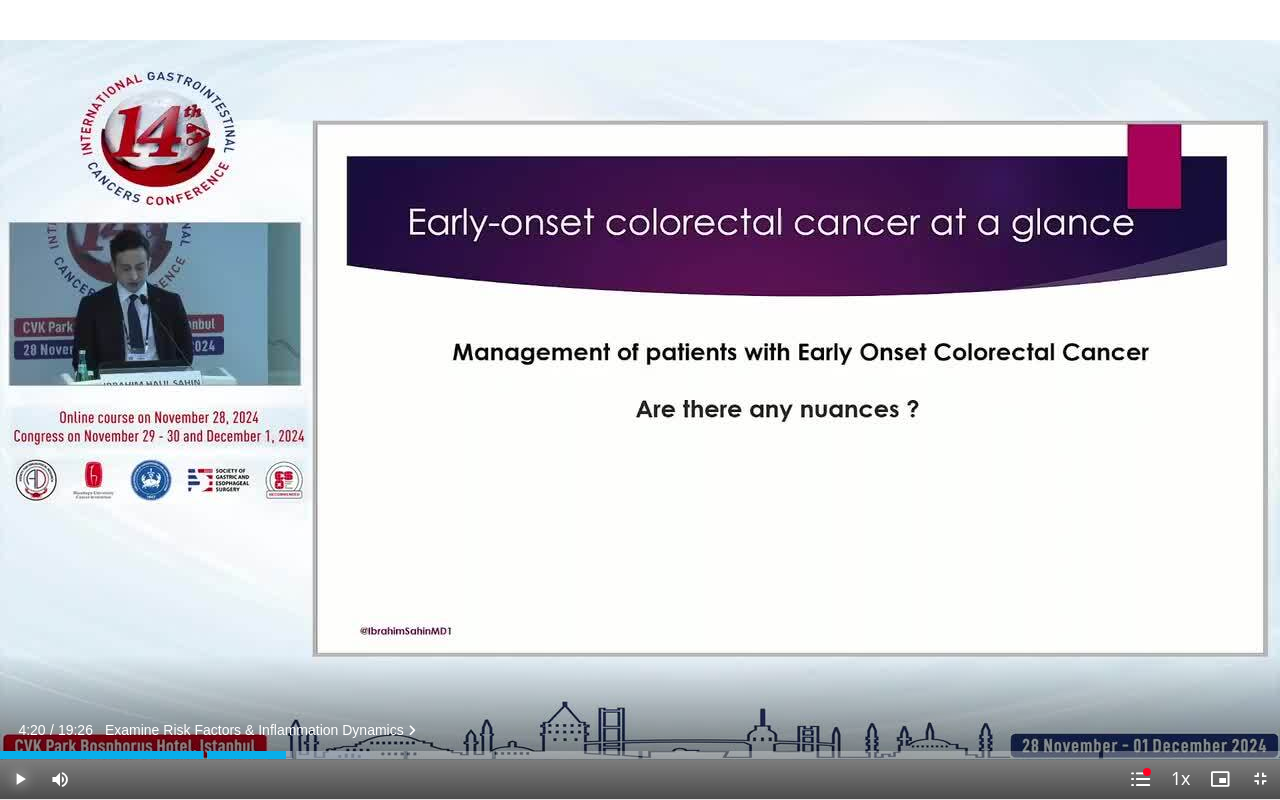 click at bounding box center (20, 779) 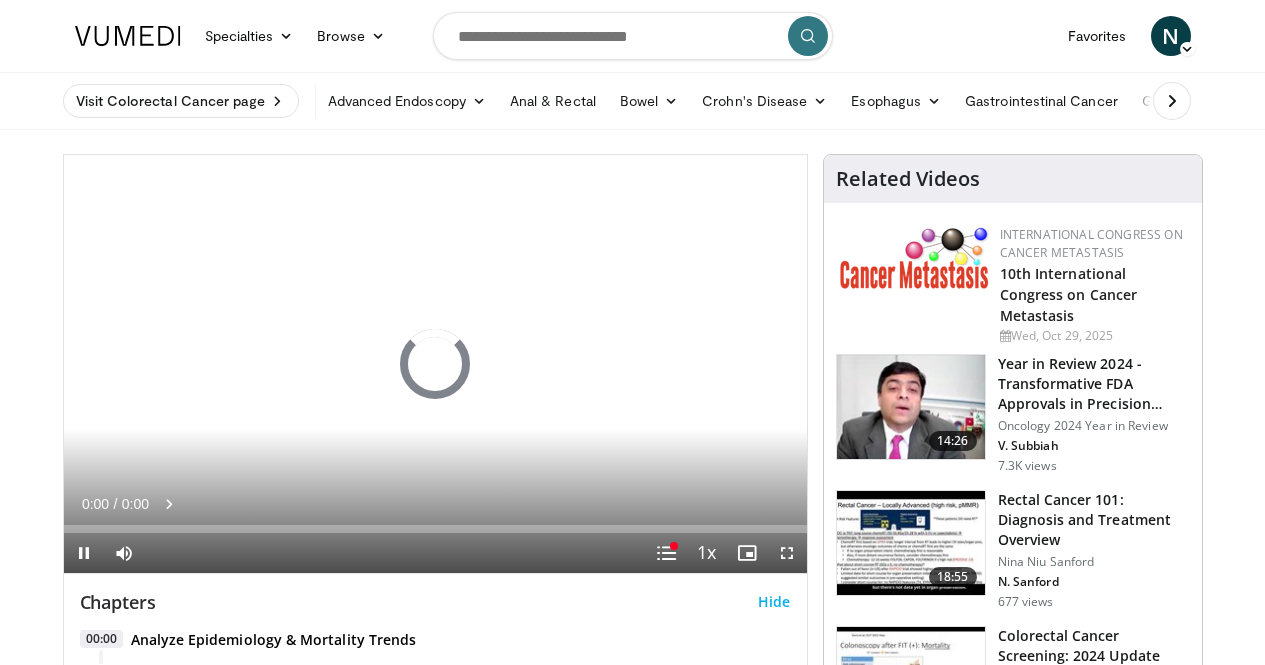 scroll, scrollTop: 928, scrollLeft: 0, axis: vertical 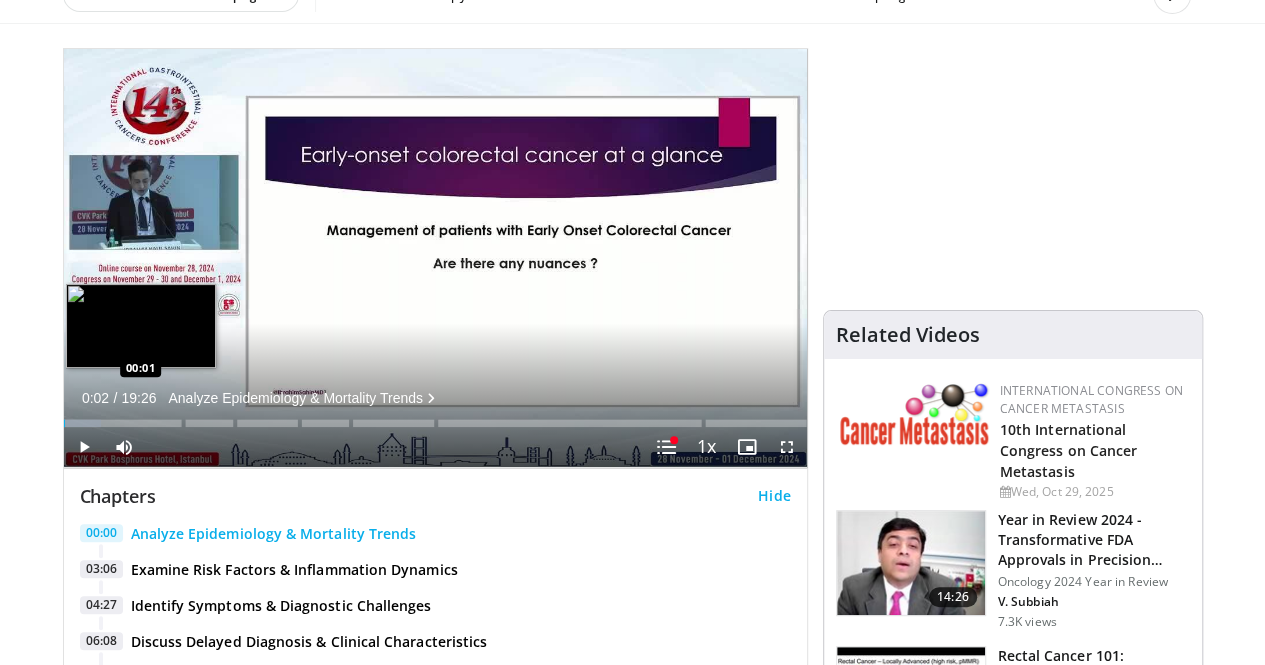 click on "00:02" at bounding box center (65, 423) 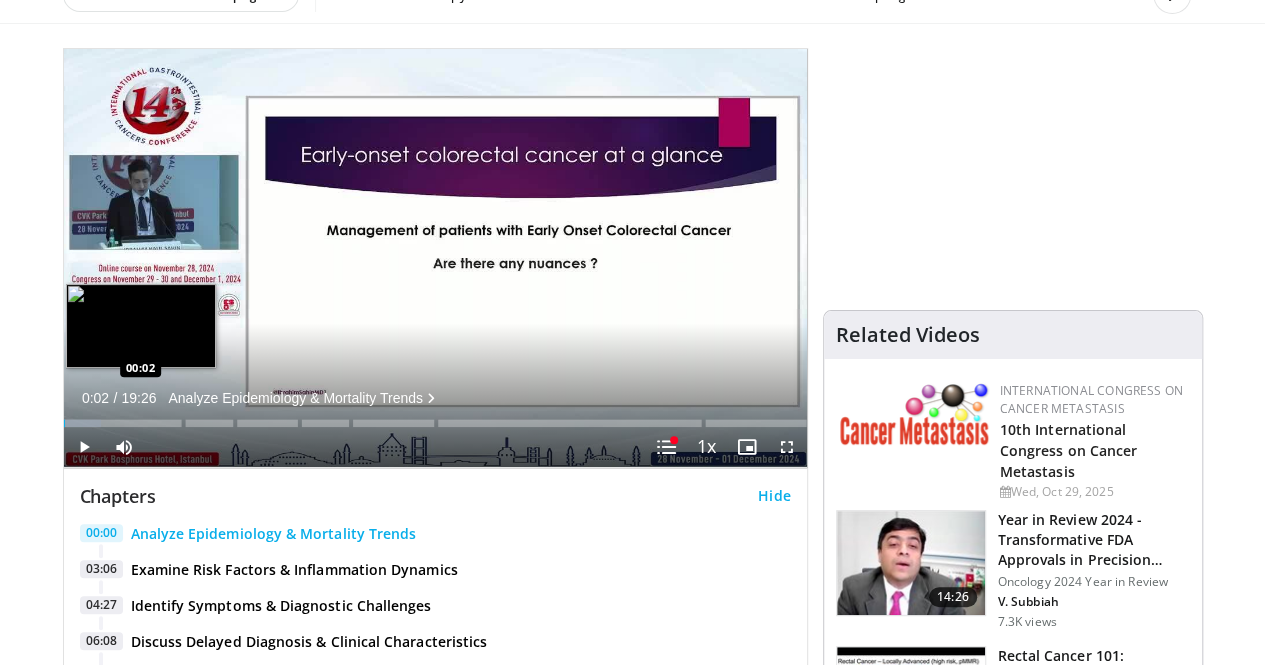 click on "00:02" at bounding box center [65, 423] 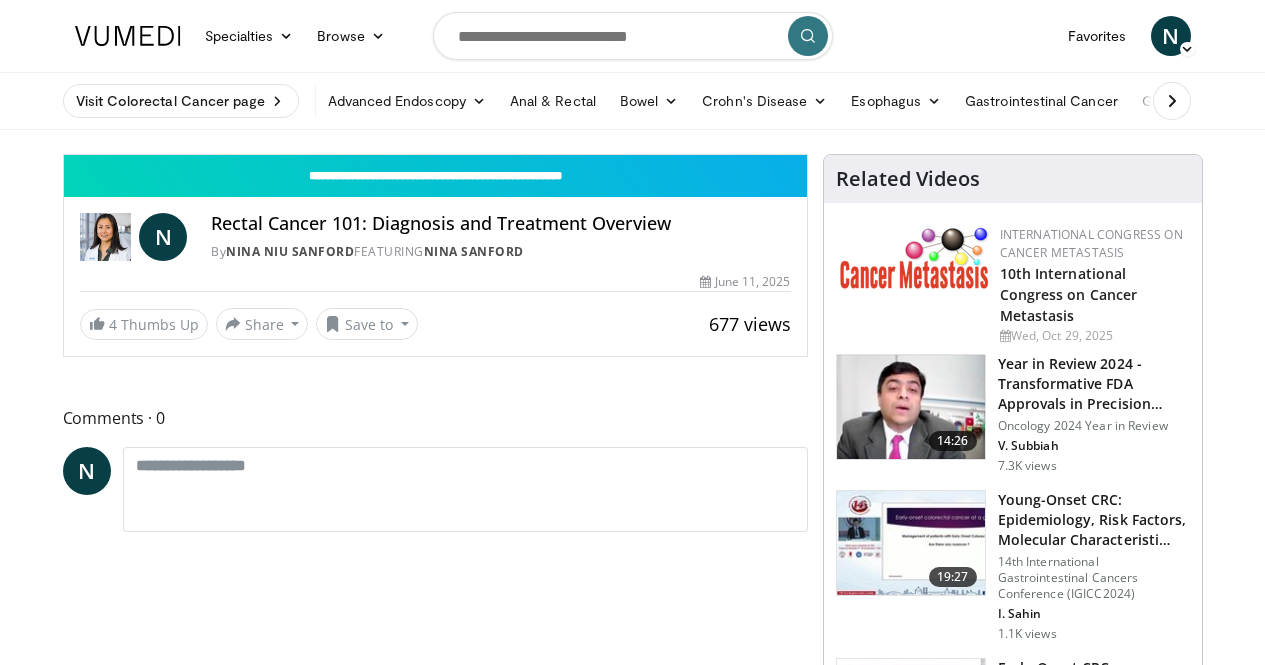 scroll, scrollTop: 0, scrollLeft: 0, axis: both 